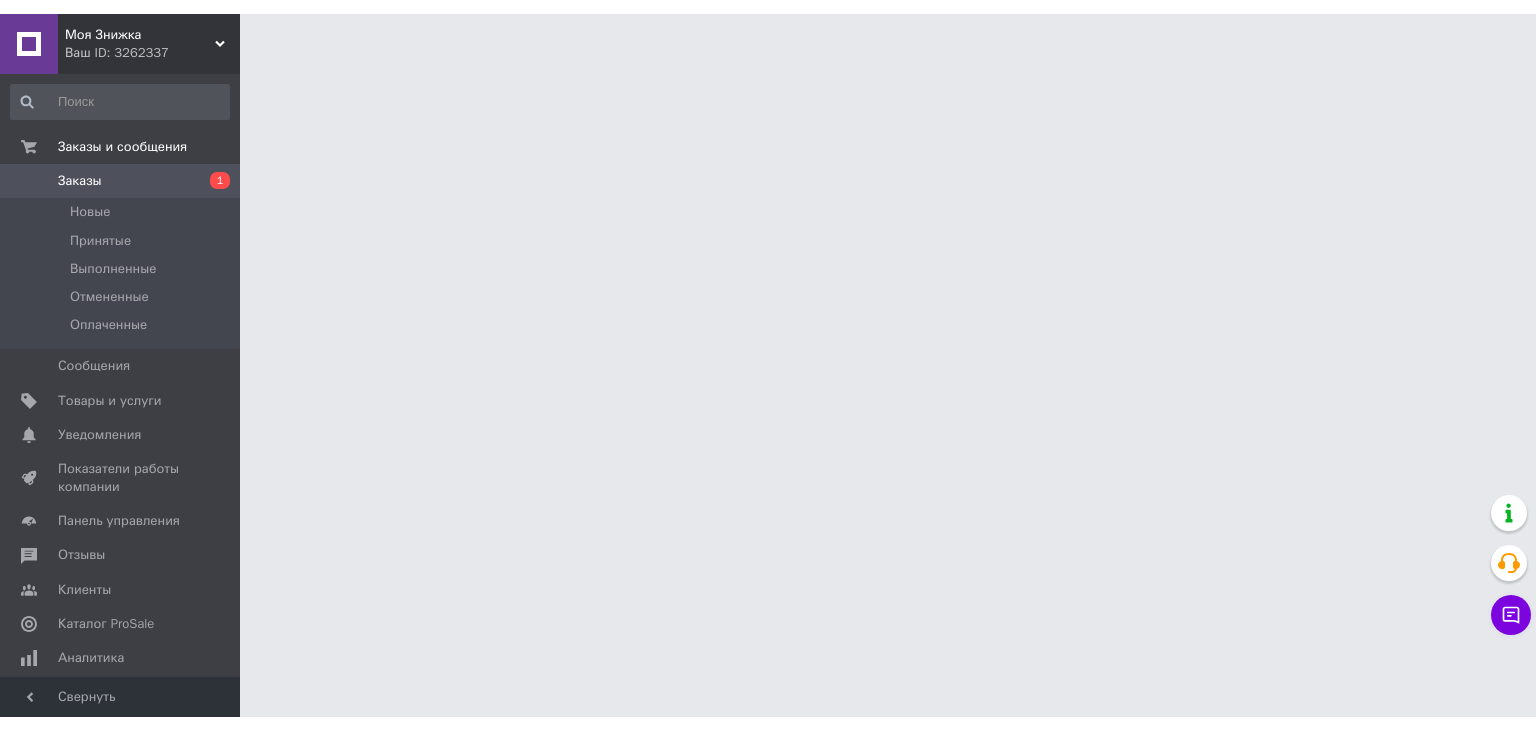 scroll, scrollTop: 0, scrollLeft: 0, axis: both 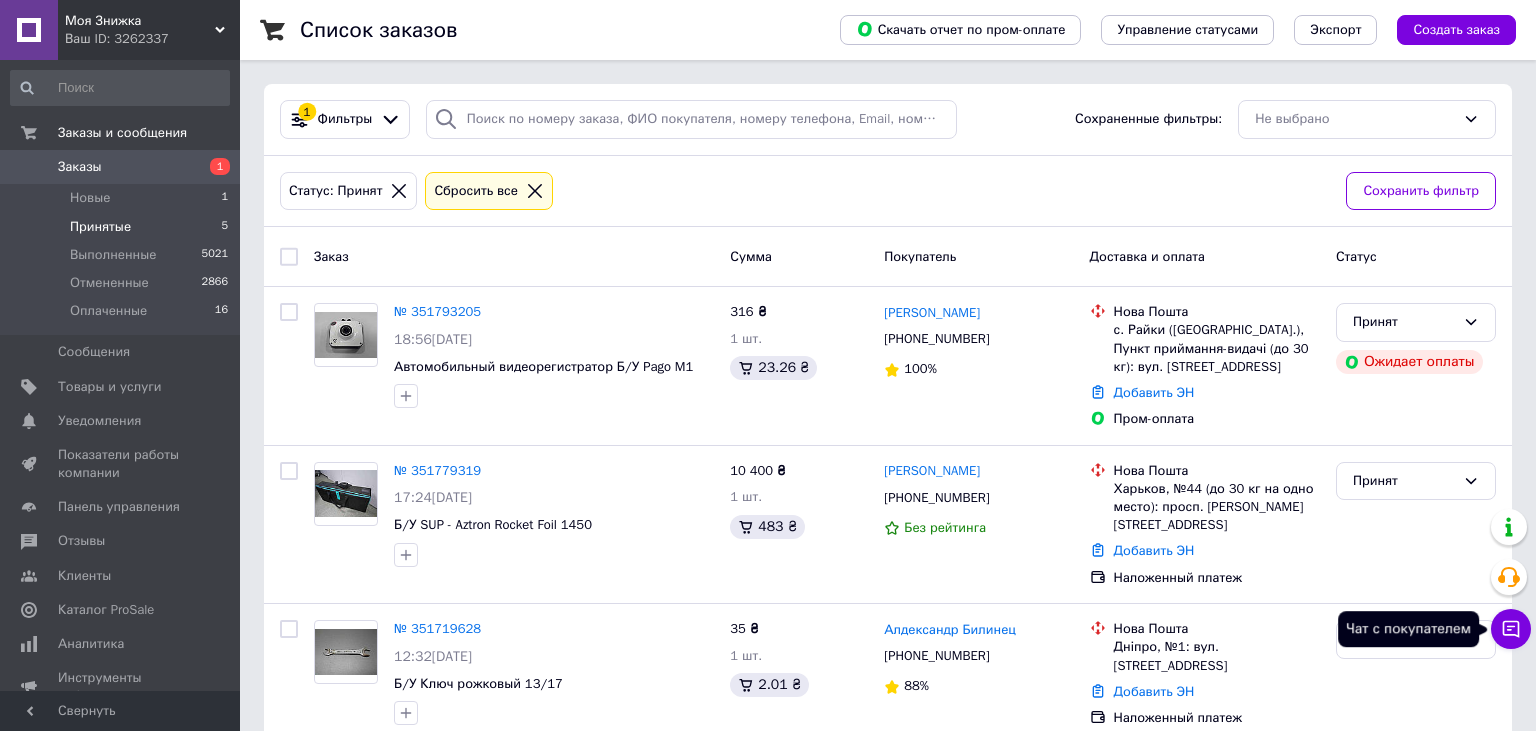 click 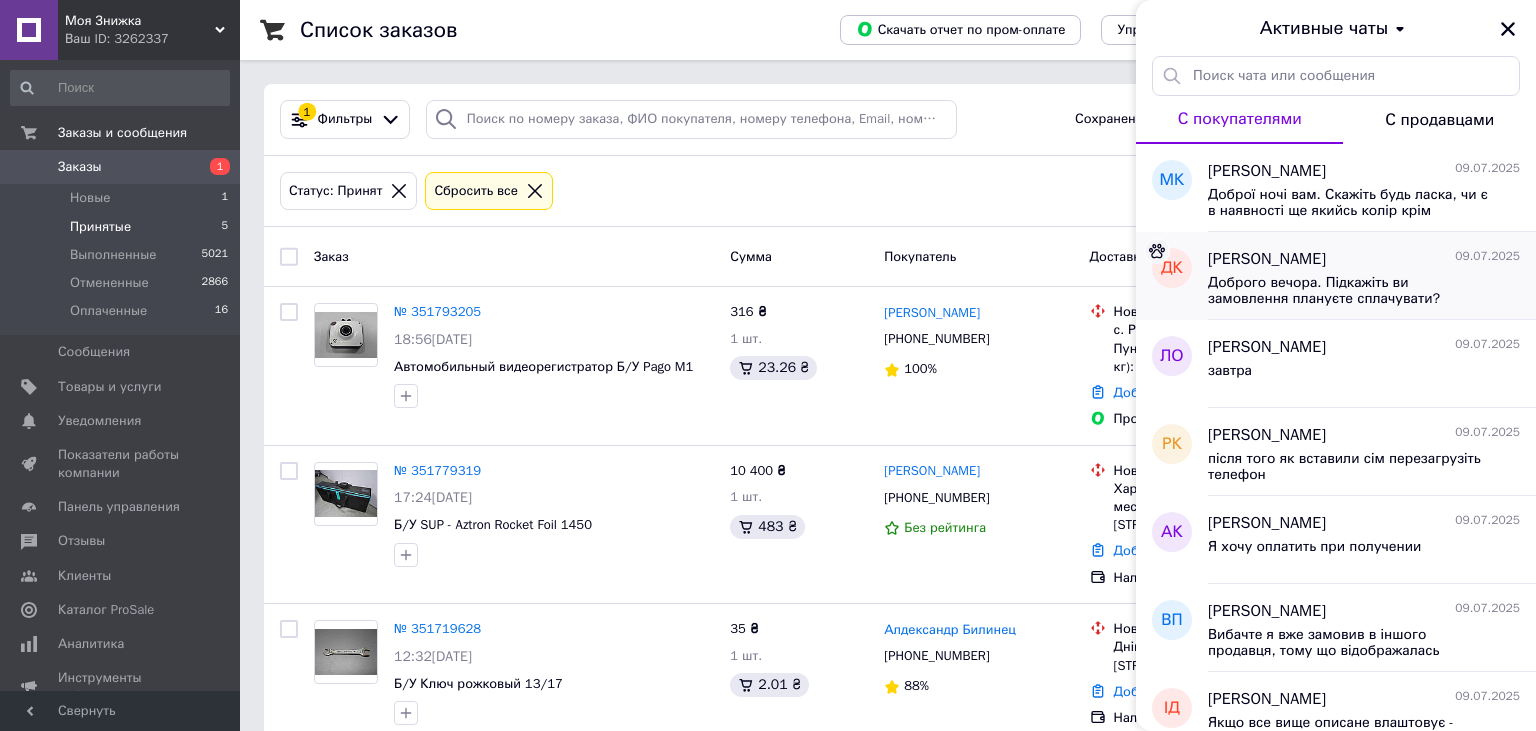 click on "Доброго вечора. Підкажіть ви замовлення плануєте сплачувати? Погодили знижку як ви і просили, з 2 числа товар на броні" at bounding box center [1350, 291] 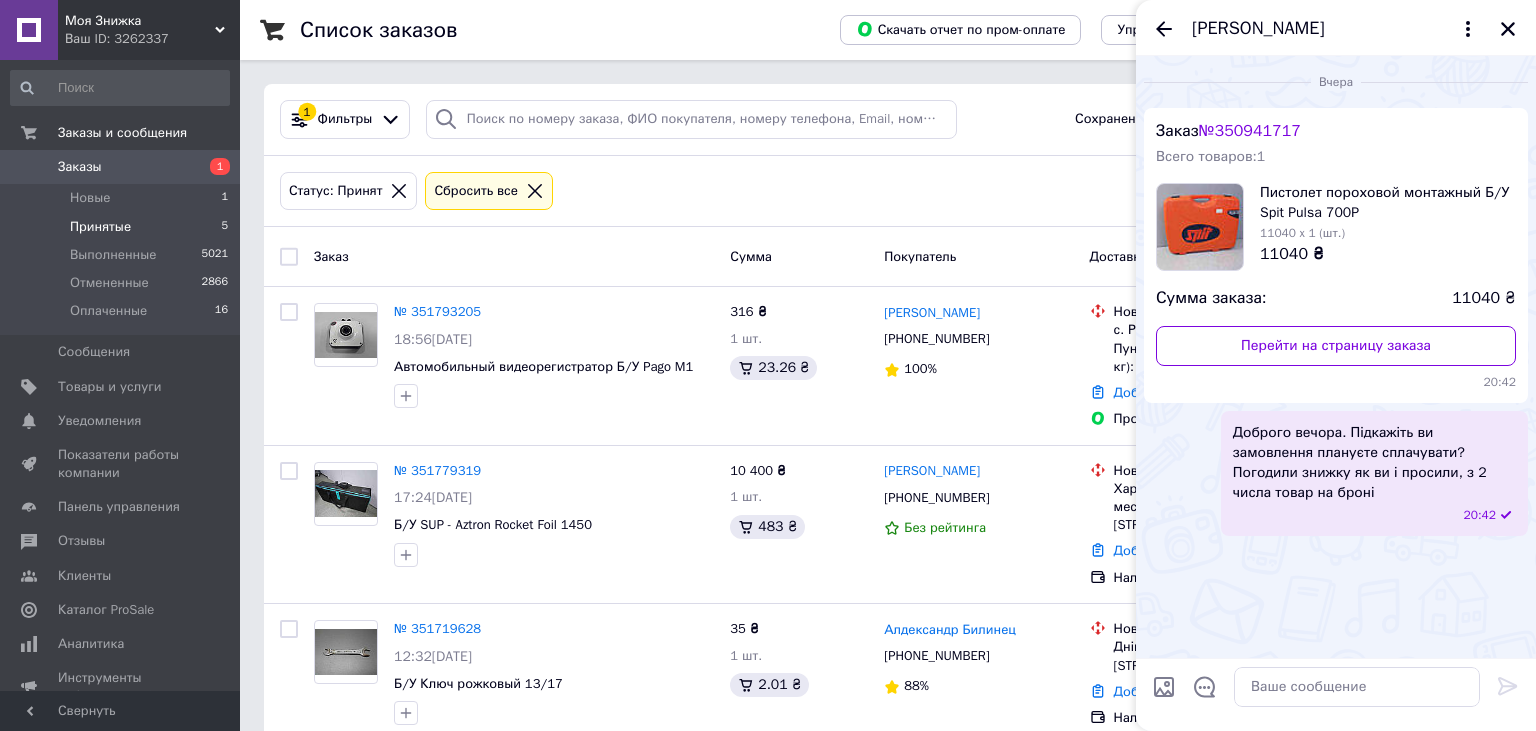 drag, startPoint x: 1170, startPoint y: 28, endPoint x: 1177, endPoint y: 46, distance: 19.313208 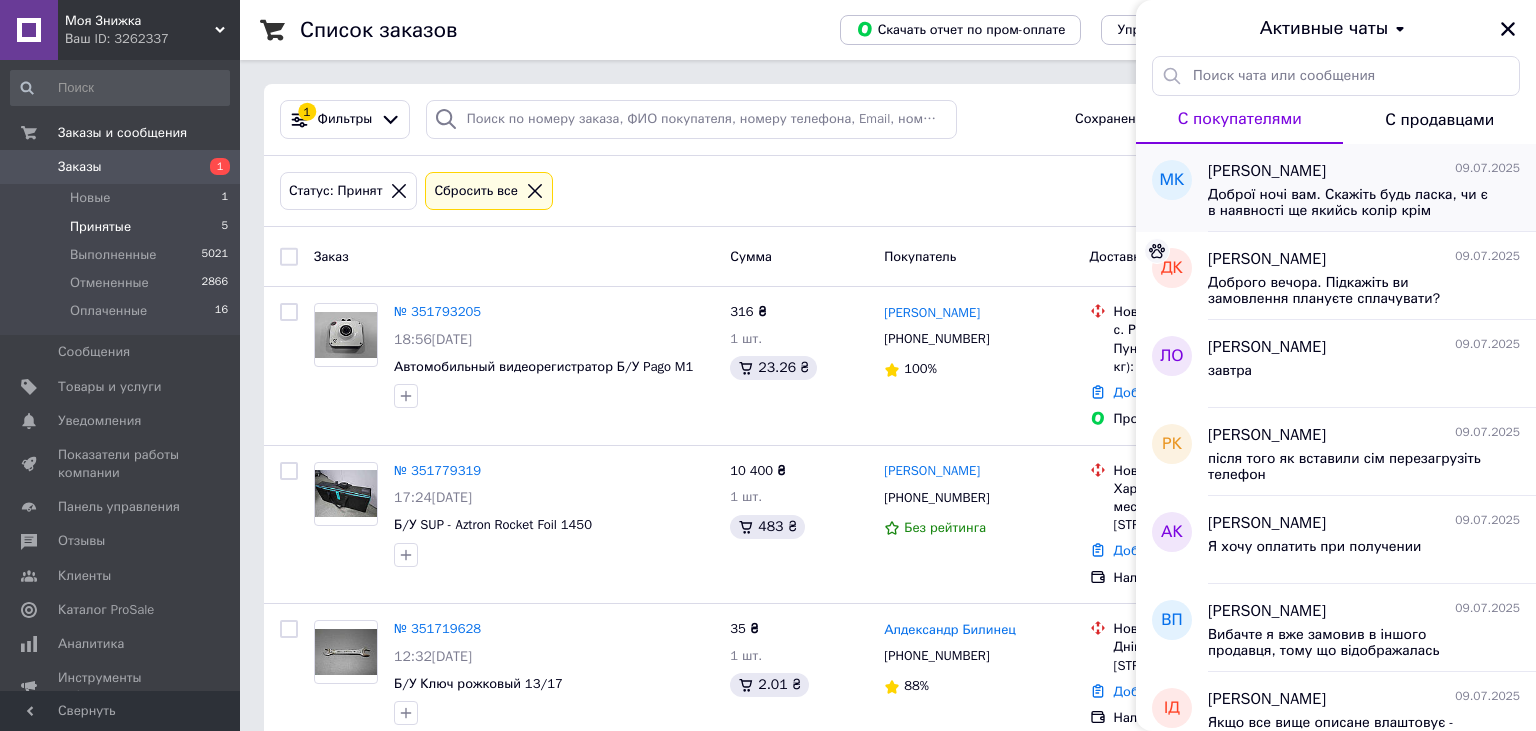 click on "Доброї ночі вам. Скажіть будь ласка, чи є в наявності ще якийсь колір крім червоної? Наприклад чорний або синій. Дякую." at bounding box center (1350, 203) 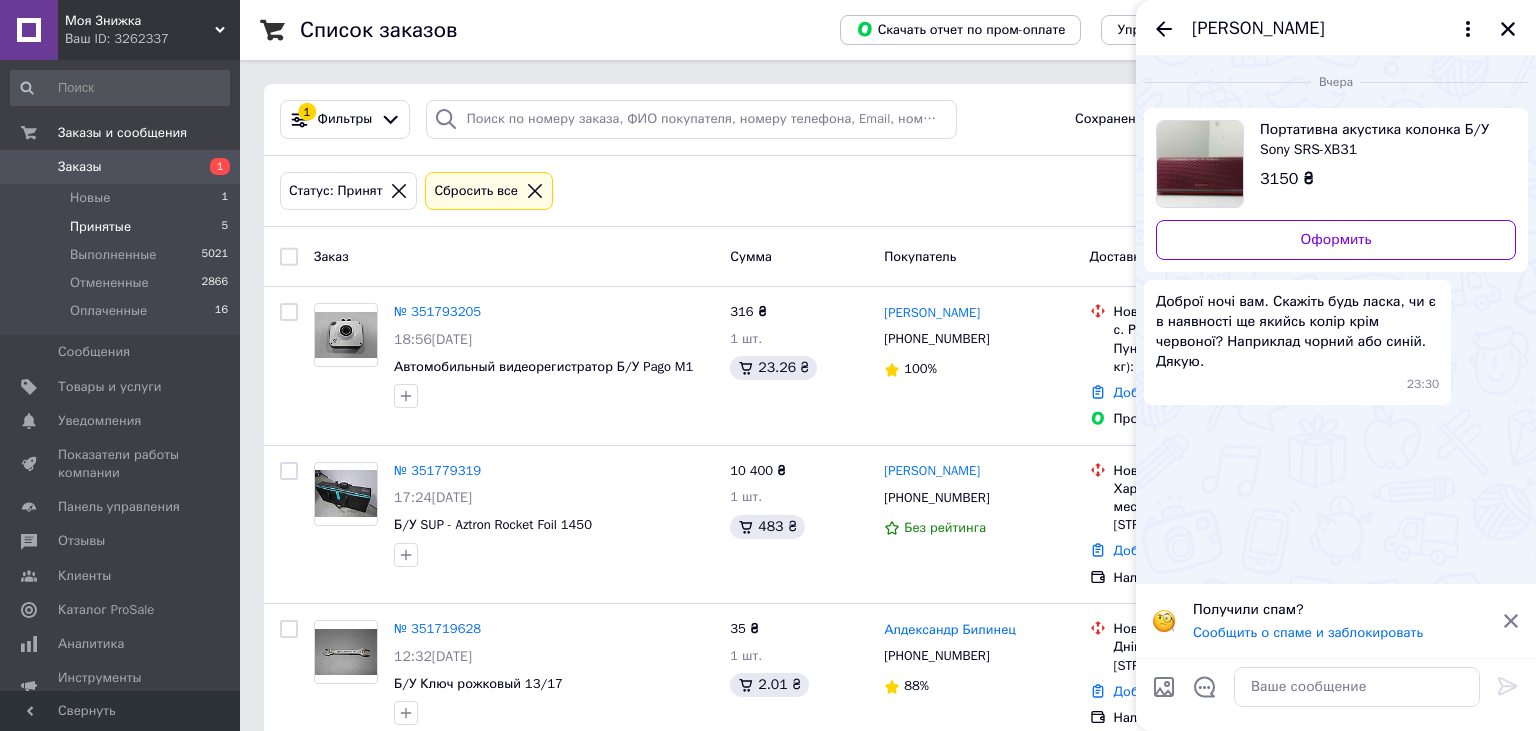 click on "Портативна акустика колонка Б/У Sony SRS-XB31" at bounding box center [1380, 140] 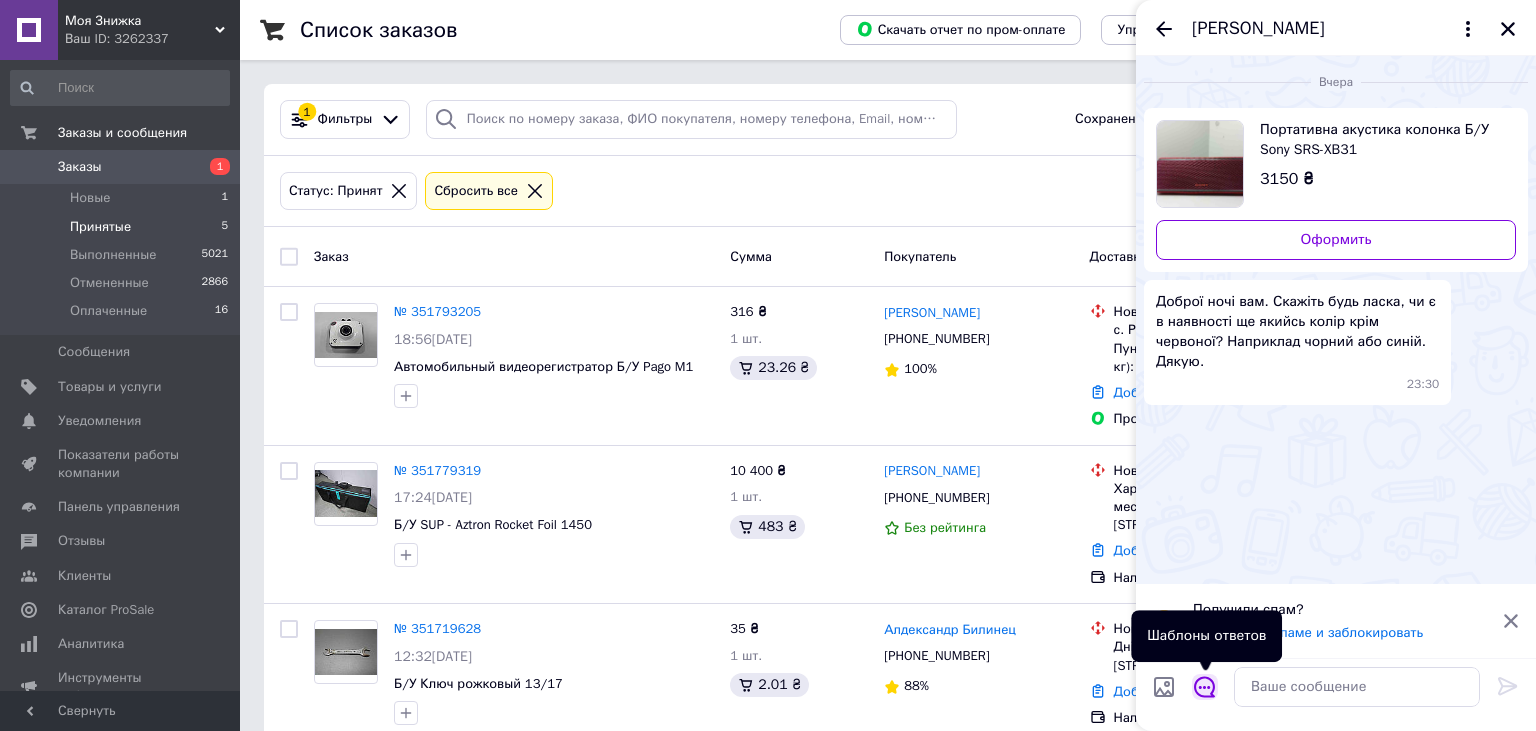 click 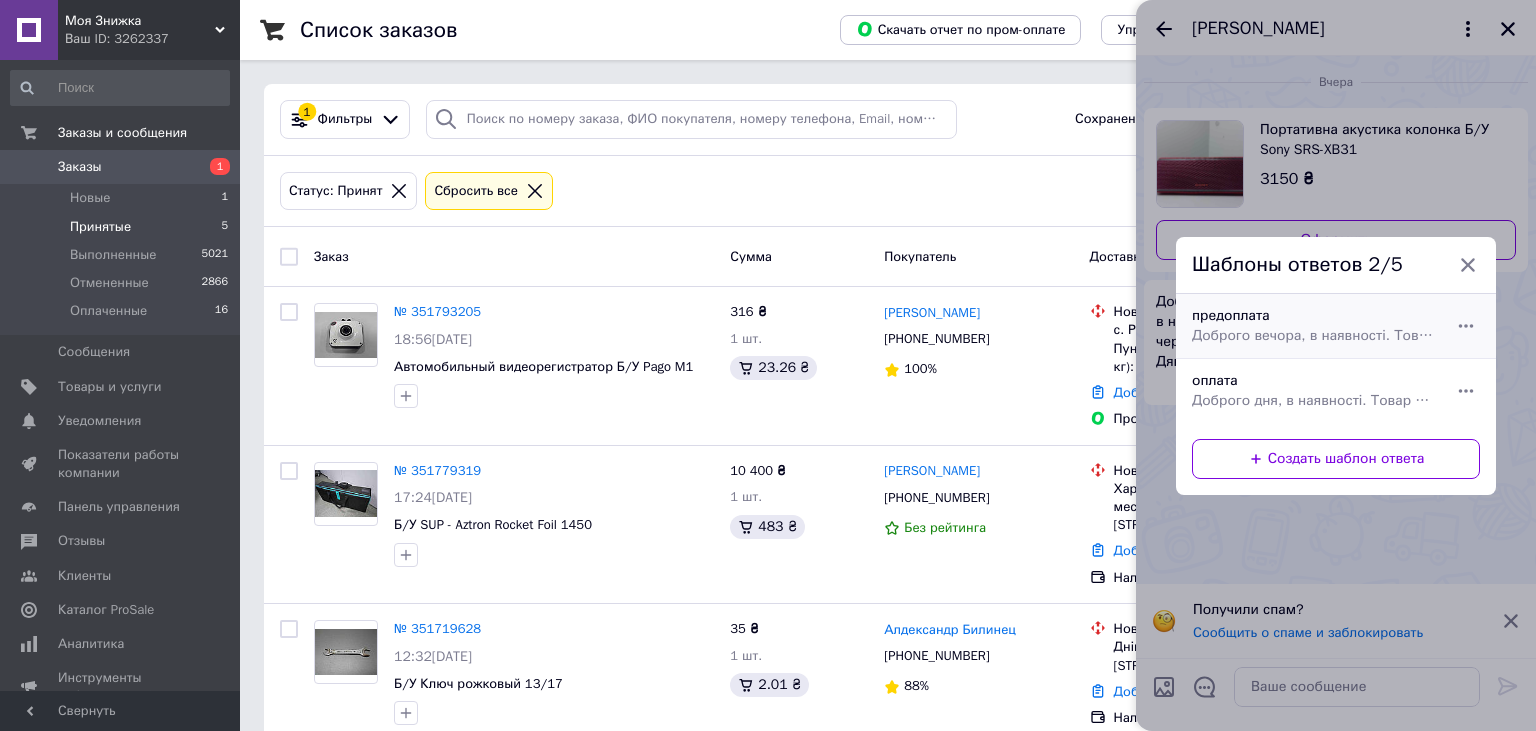 click on "Доброго вечора, в наявності. Товар БУ продається як на фото. Купити можна сплативши на сайті пром оплатою або  відправляємо по предоплаті 200 грн" at bounding box center [1314, 336] 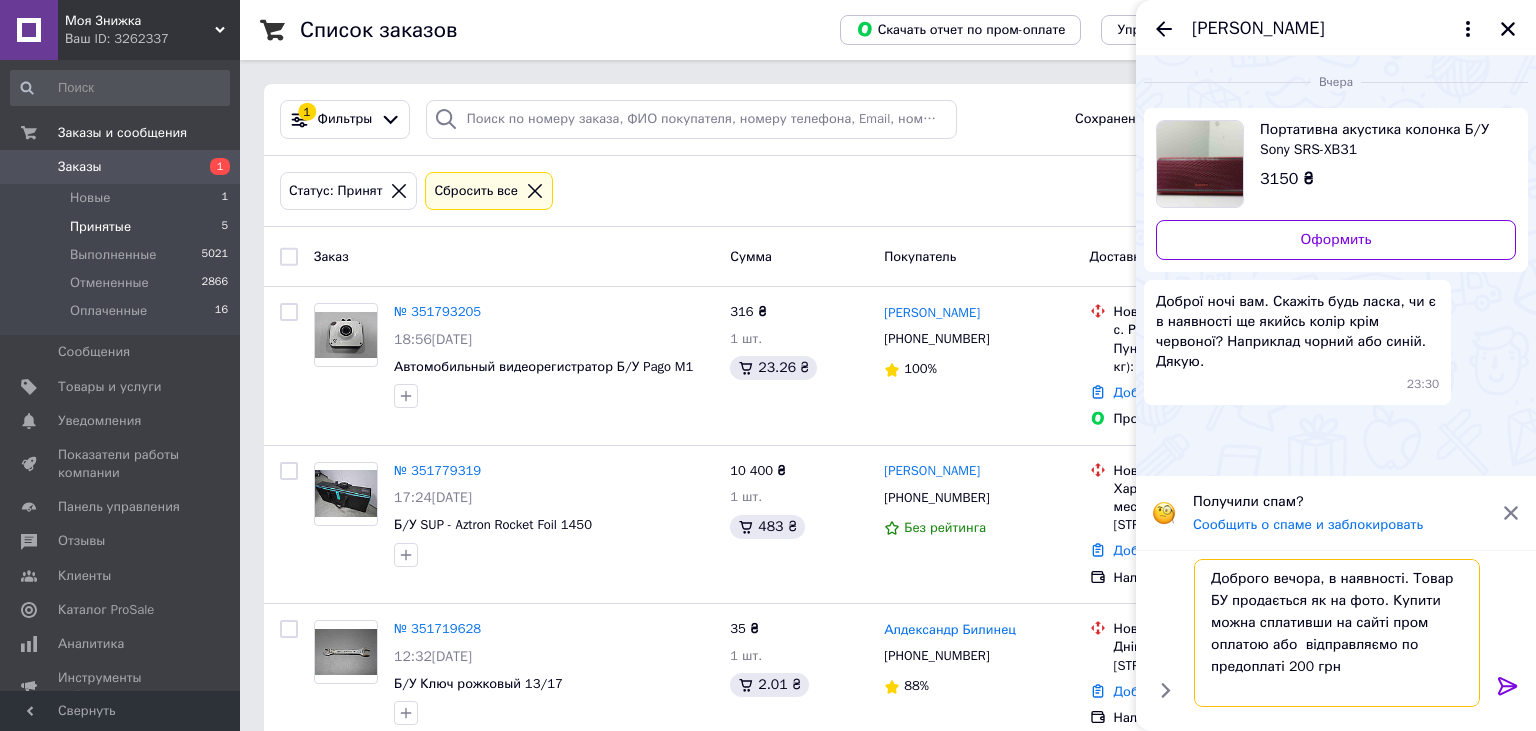 click on "Доброго вечора, в наявності. Товар БУ продається як на фото. Купити можна сплативши на сайті пром оплатою або  відправляємо по предоплаті 200 грн" at bounding box center (1337, 633) 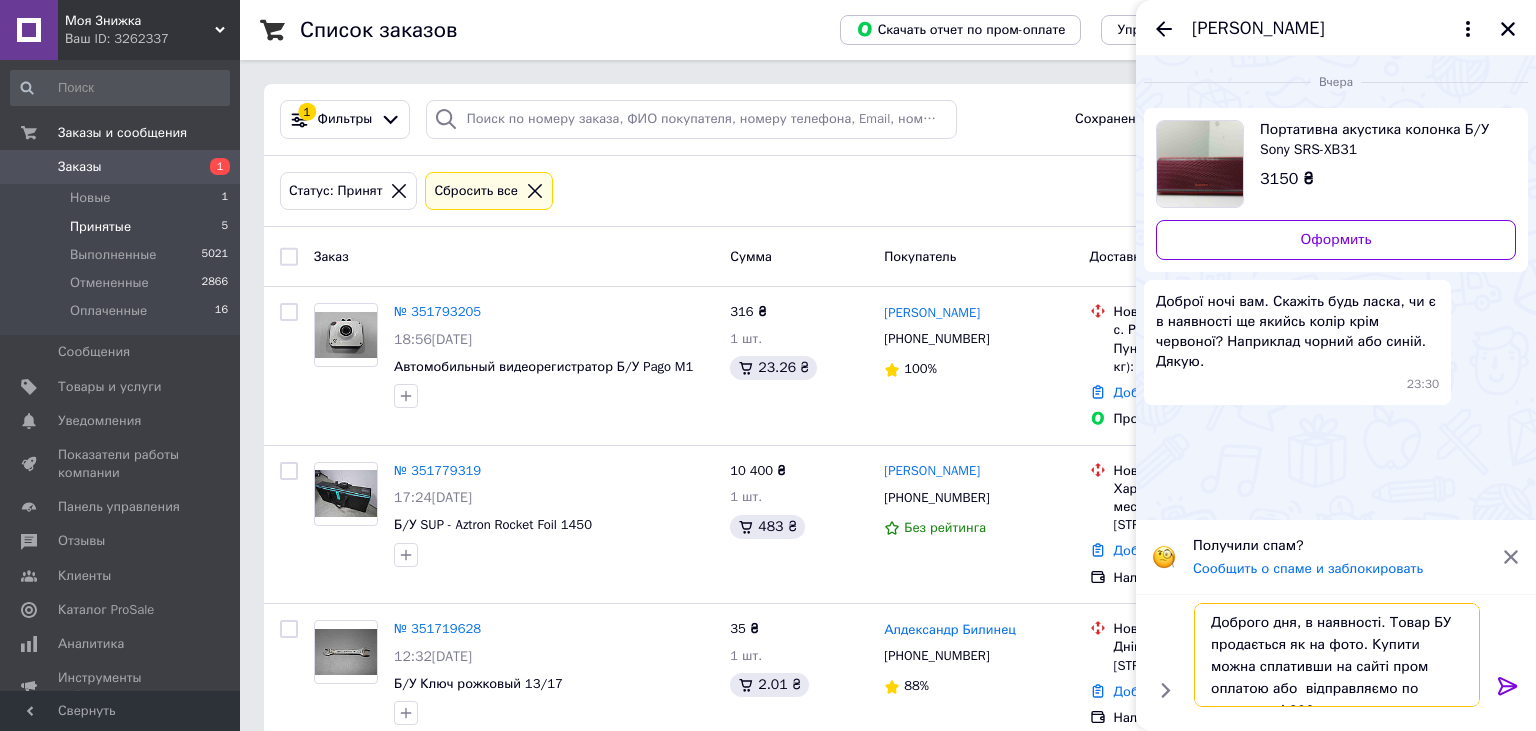 click on "Доброго дня, в наявності. Товар БУ продається як на фото. Купити можна сплативши на сайті пром оплатою або  відправляємо по предоплаті 200 грн" at bounding box center [1337, 655] 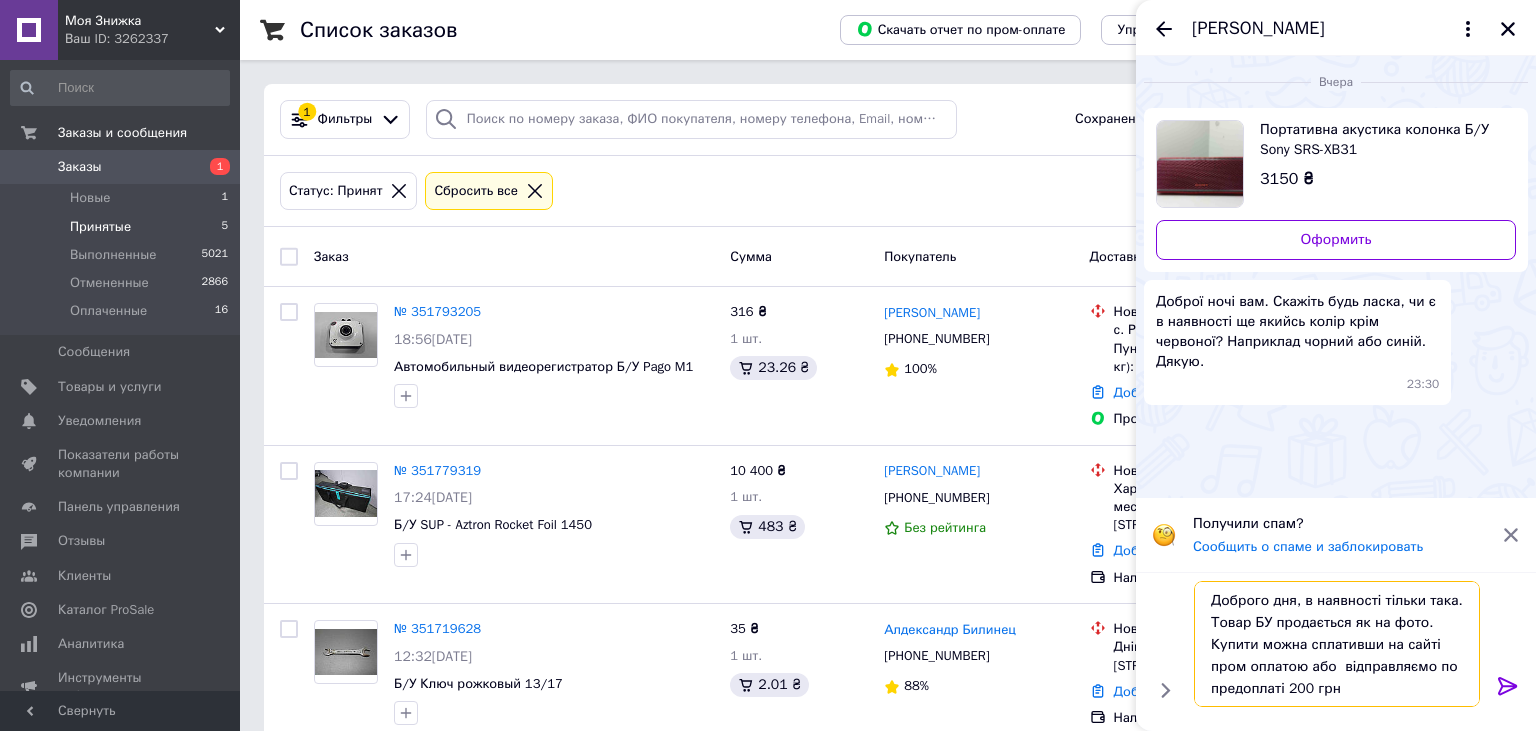 type on "Доброго дня, в наявності тільки така. Товар БУ продається як на фото. Купити можна сплативши на сайті пром оплатою або  відправляємо по предоплаті 200 грн" 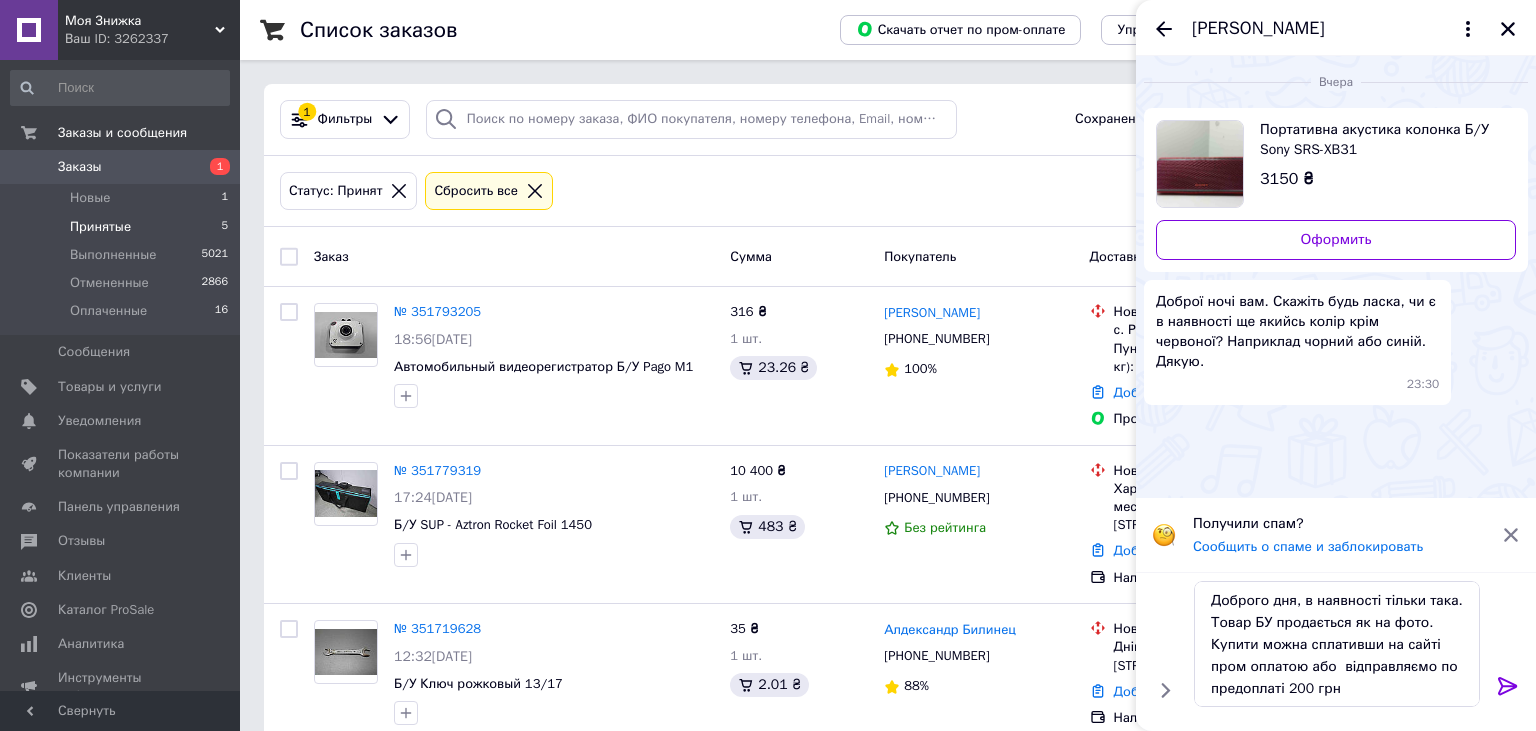drag, startPoint x: 1502, startPoint y: 687, endPoint x: 1424, endPoint y: 582, distance: 130.80138 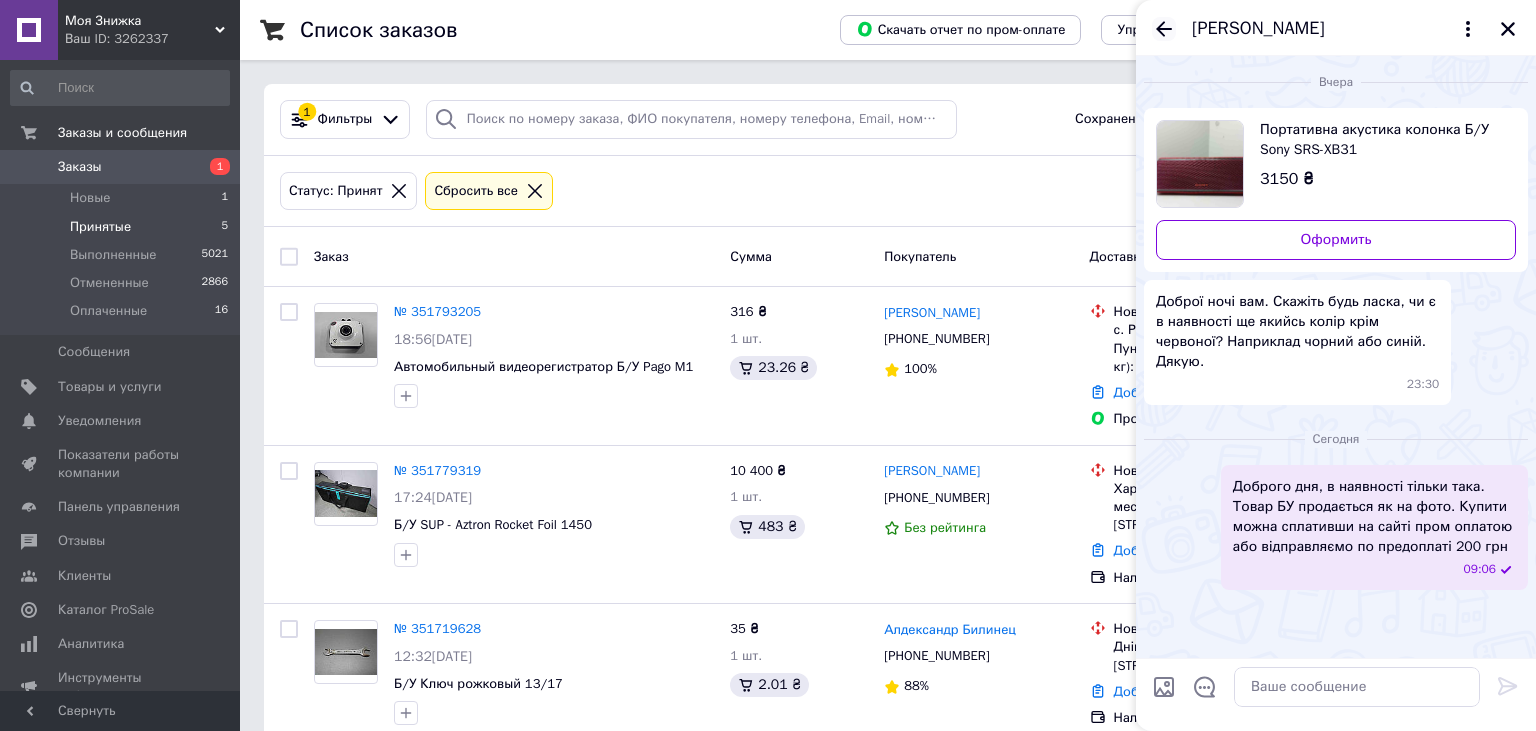 click 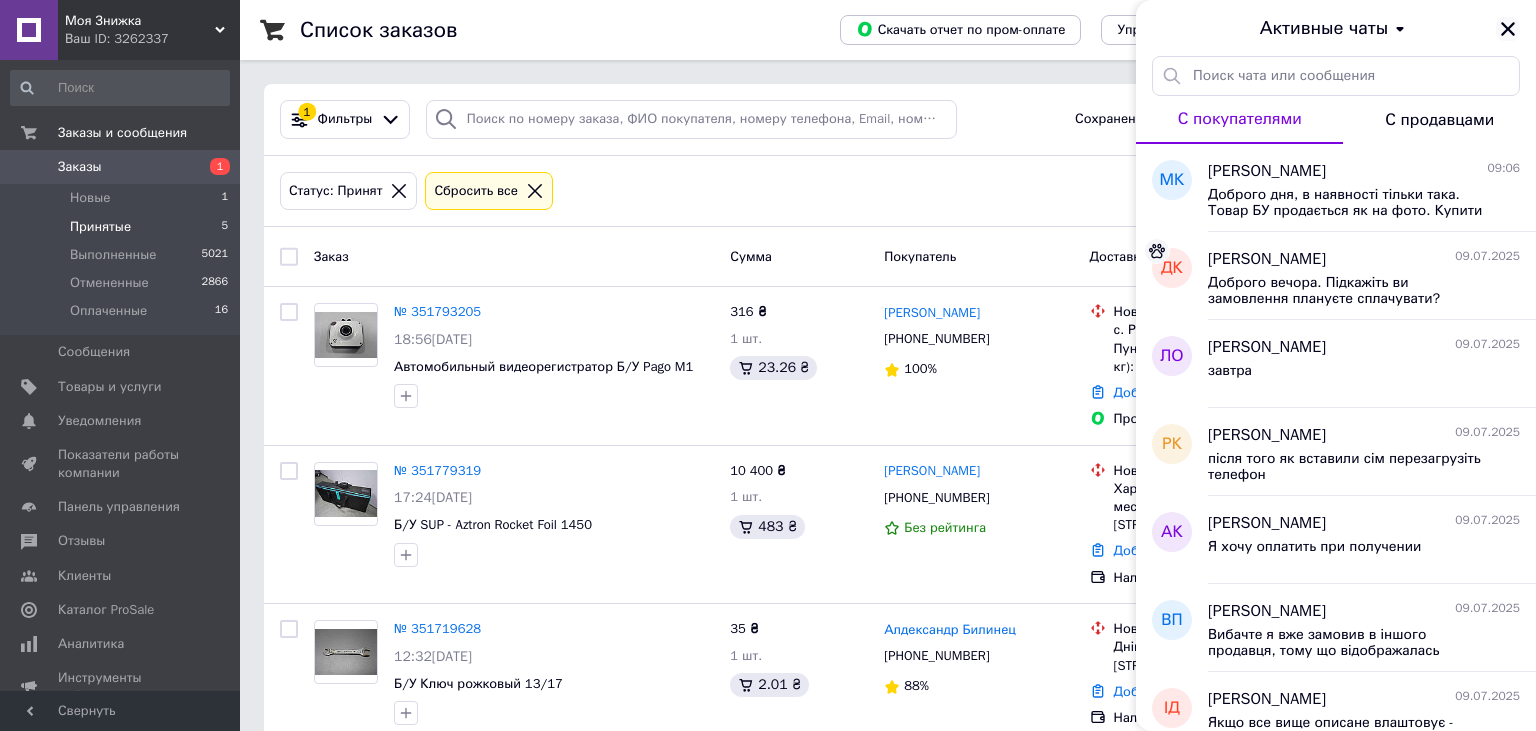 click 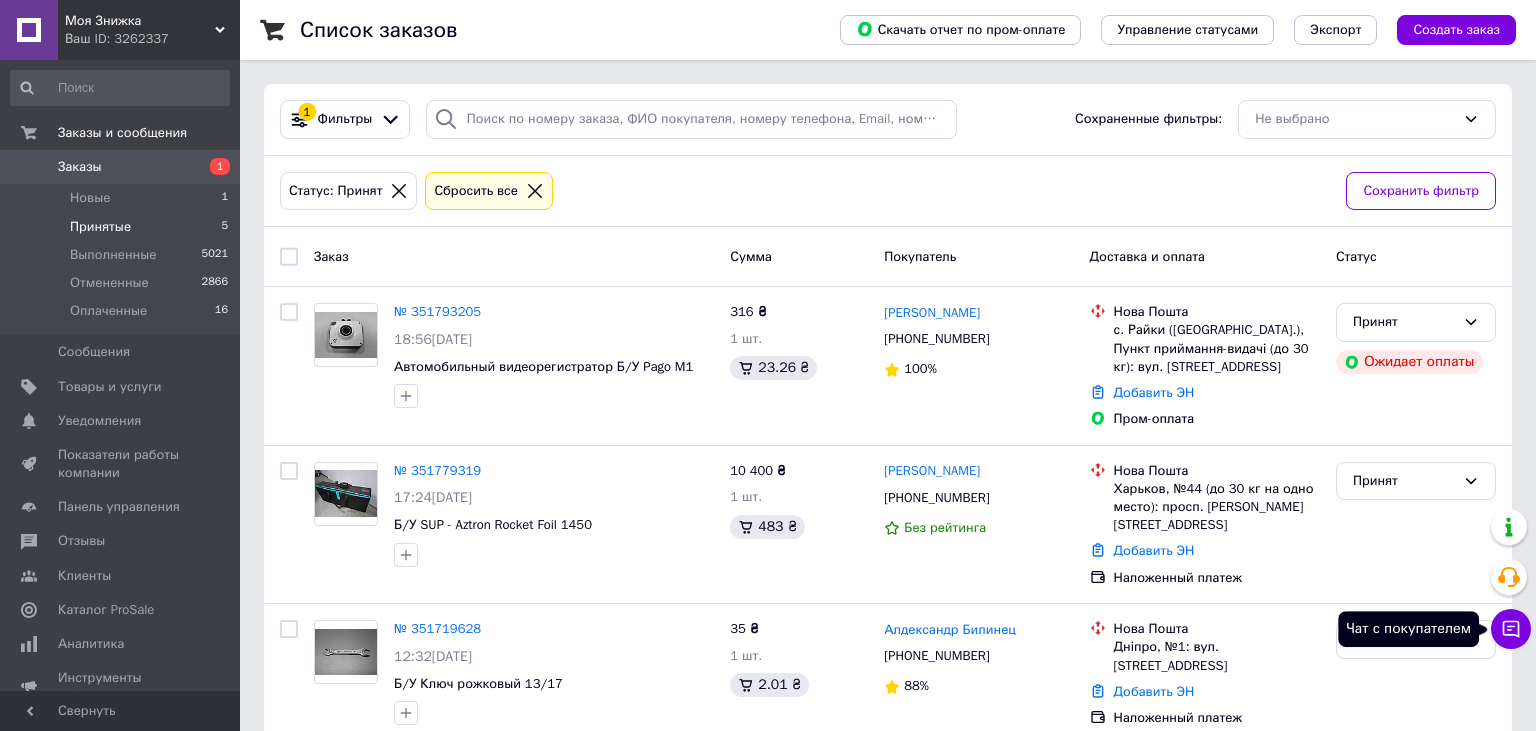 click on "Чат с покупателем" at bounding box center [1511, 629] 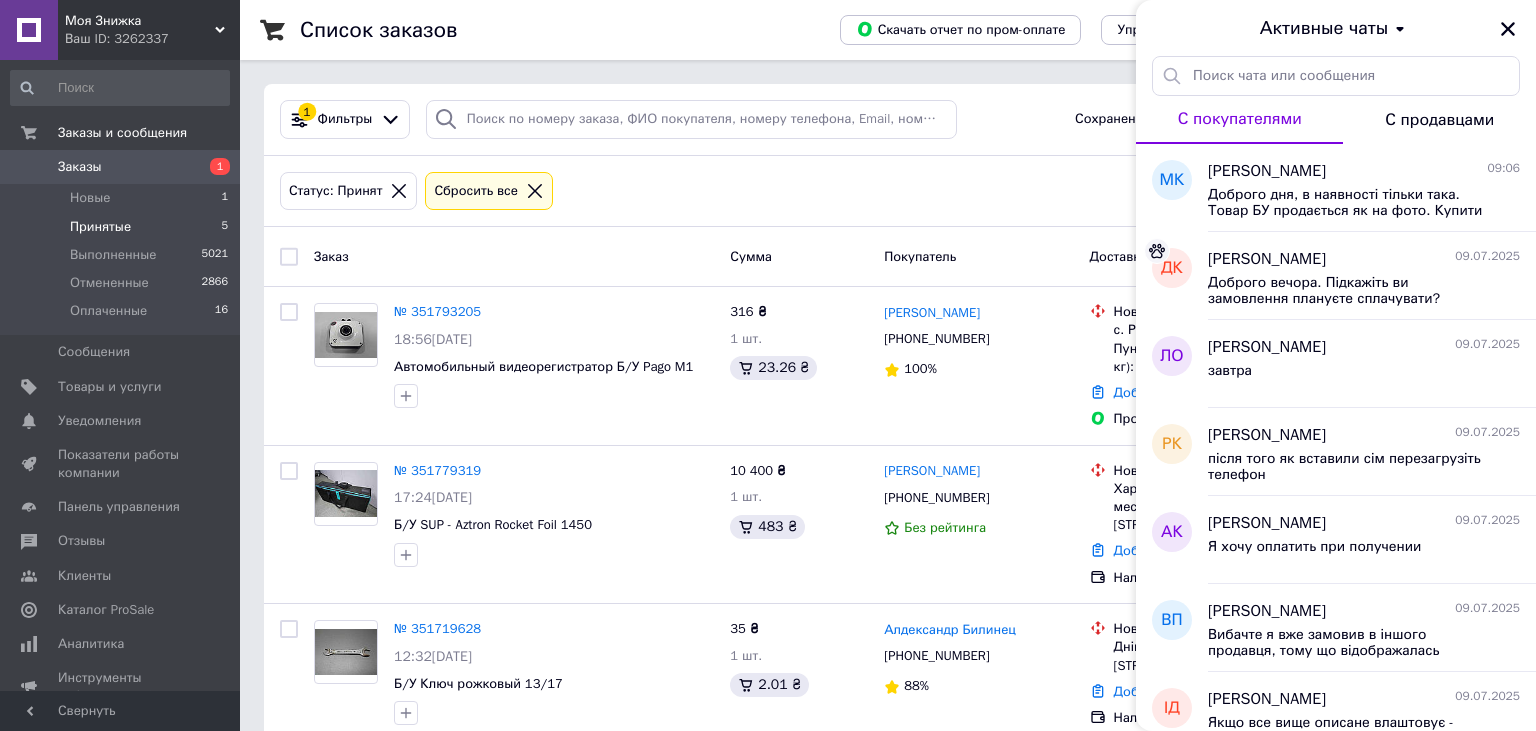 drag, startPoint x: 1508, startPoint y: 24, endPoint x: 1382, endPoint y: 107, distance: 150.88075 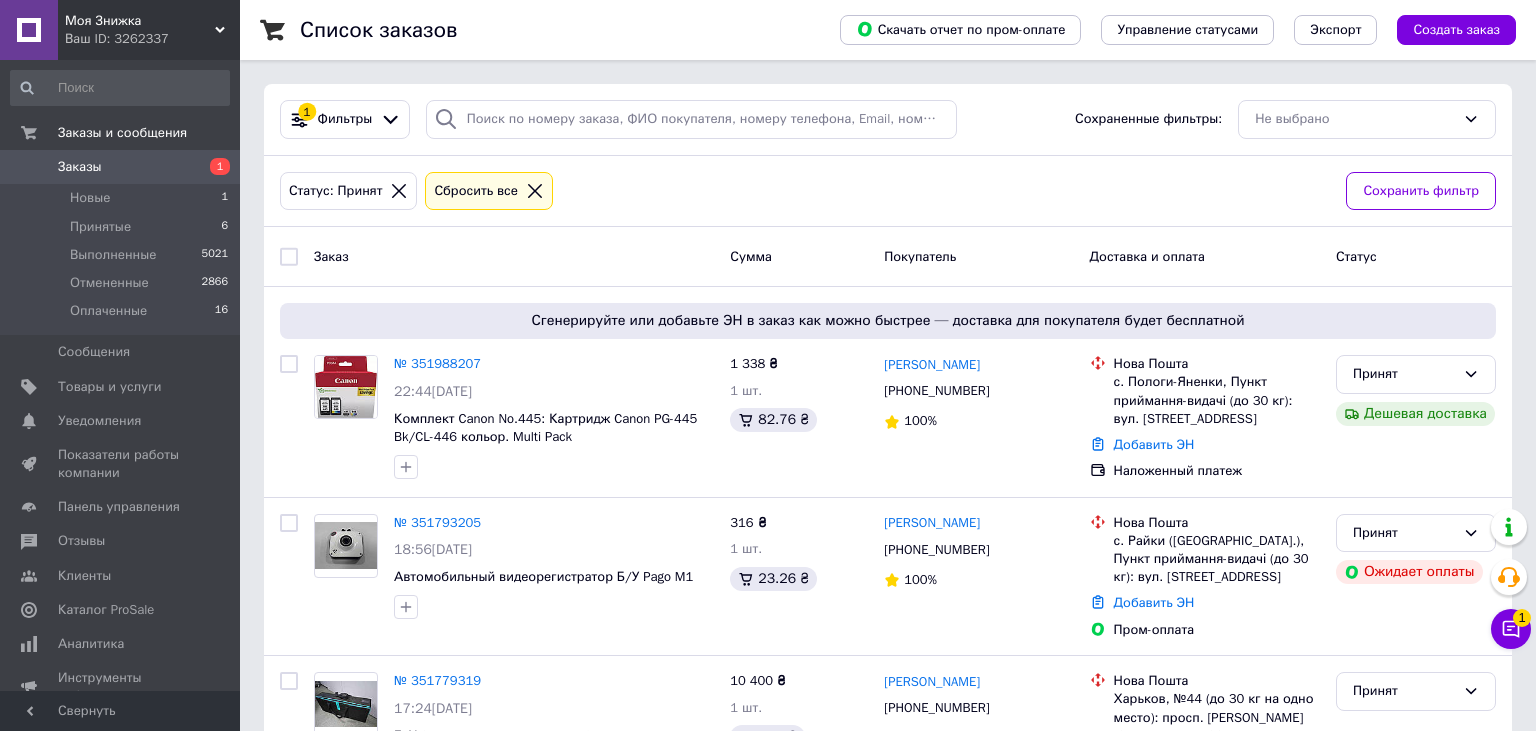 scroll, scrollTop: 0, scrollLeft: 0, axis: both 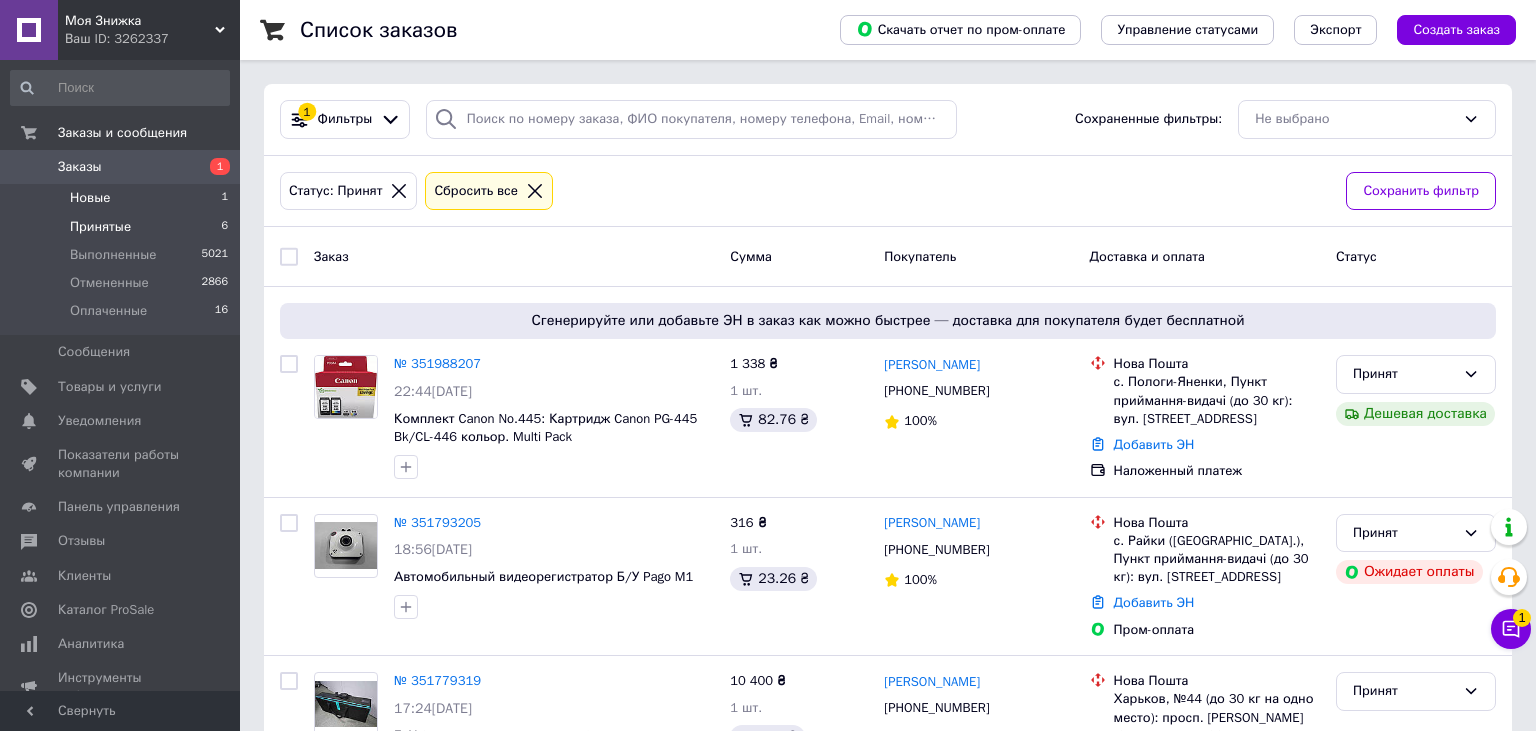 click on "Новые" at bounding box center [90, 198] 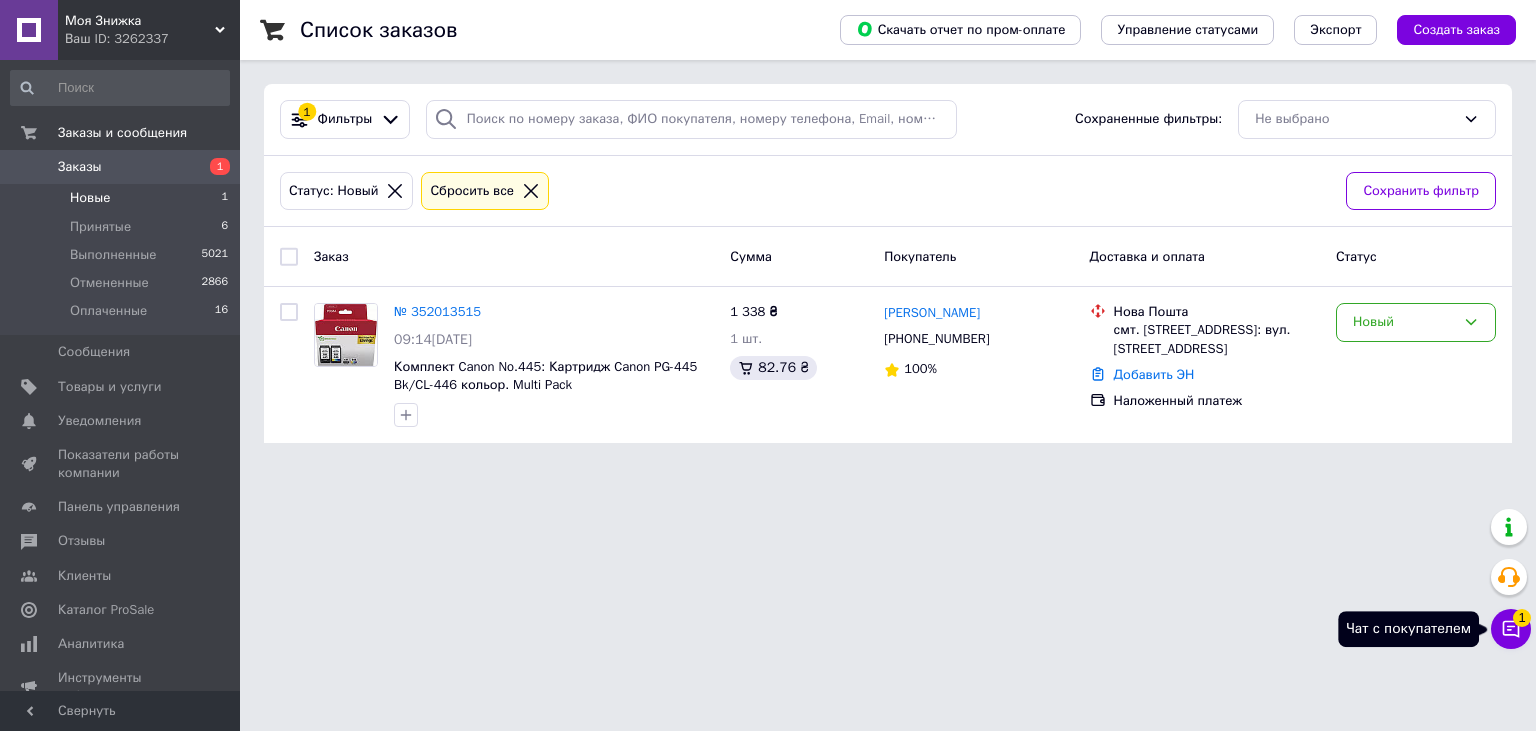 click 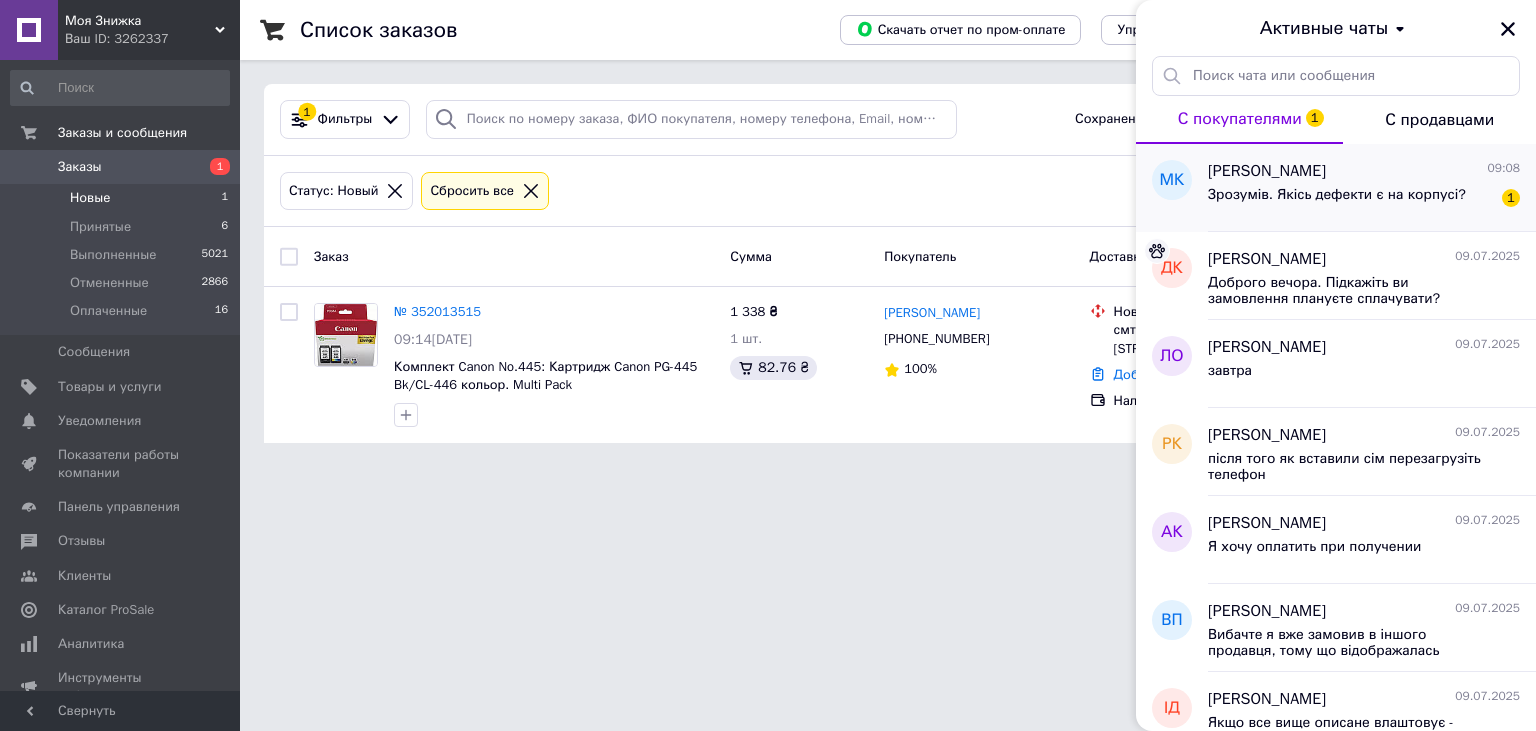 click on "Зрозумів. Якісь дефекти є на корпусі?" at bounding box center [1337, 195] 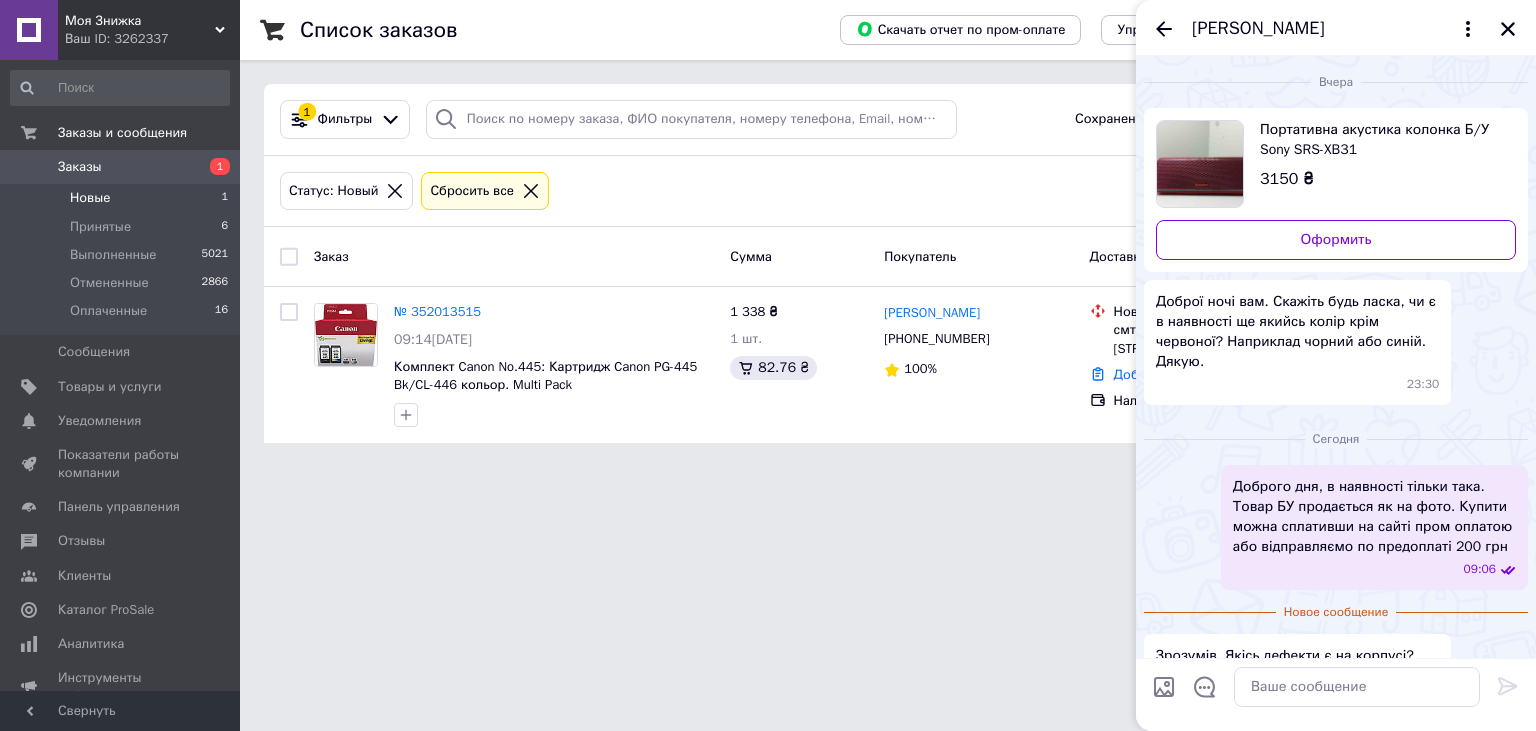 scroll, scrollTop: 9, scrollLeft: 0, axis: vertical 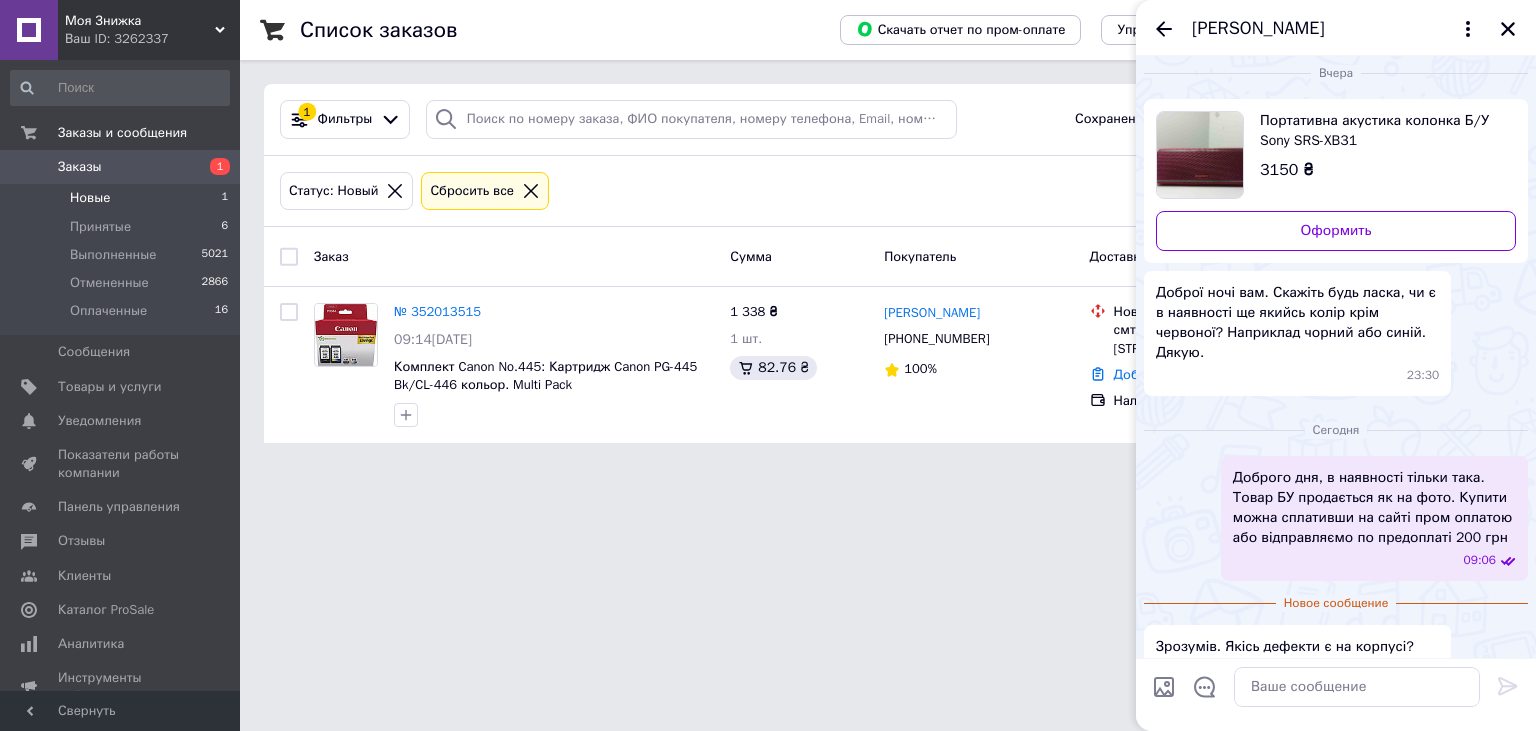 click on "Портативна акустика колонка Б/У Sony SRS-XB31" at bounding box center (1380, 131) 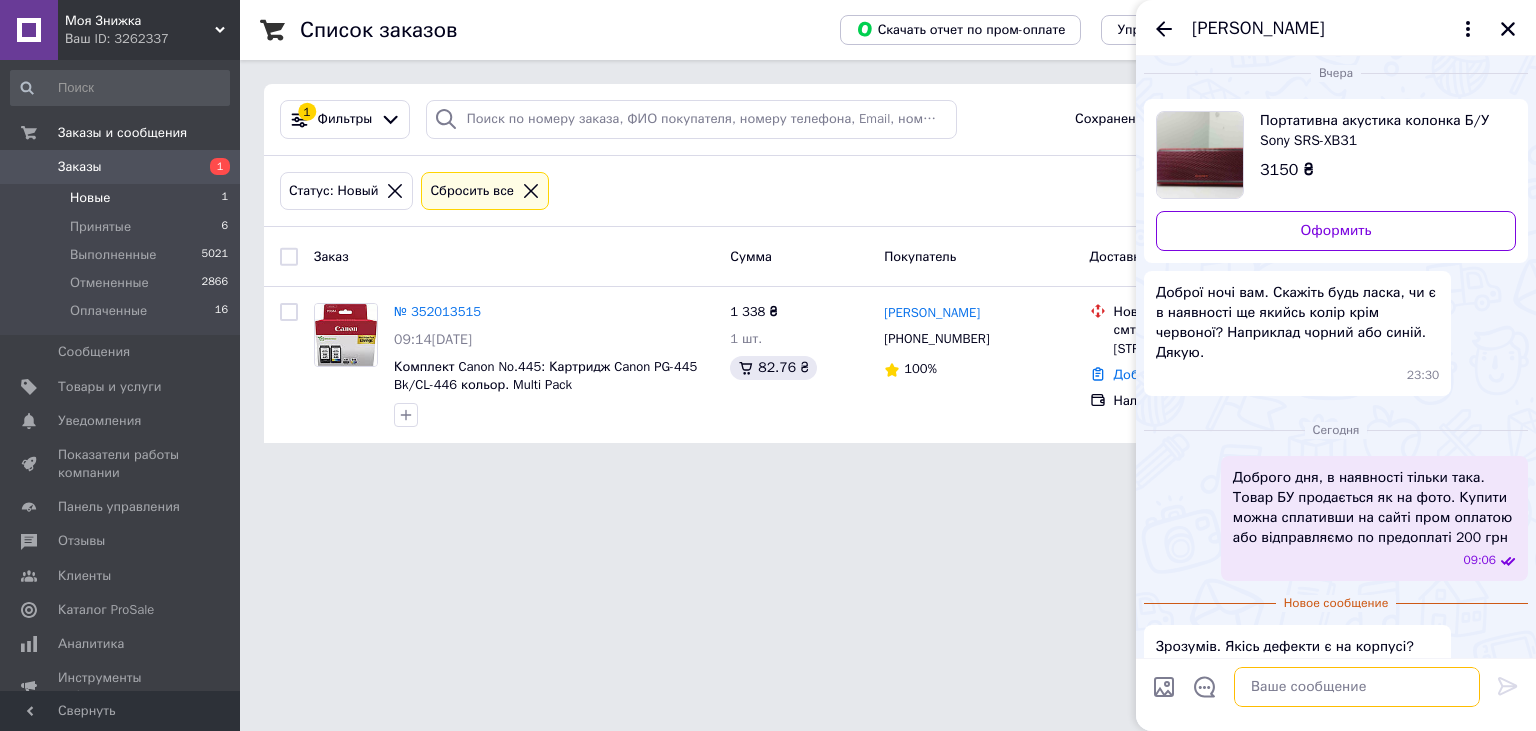 click at bounding box center [1357, 687] 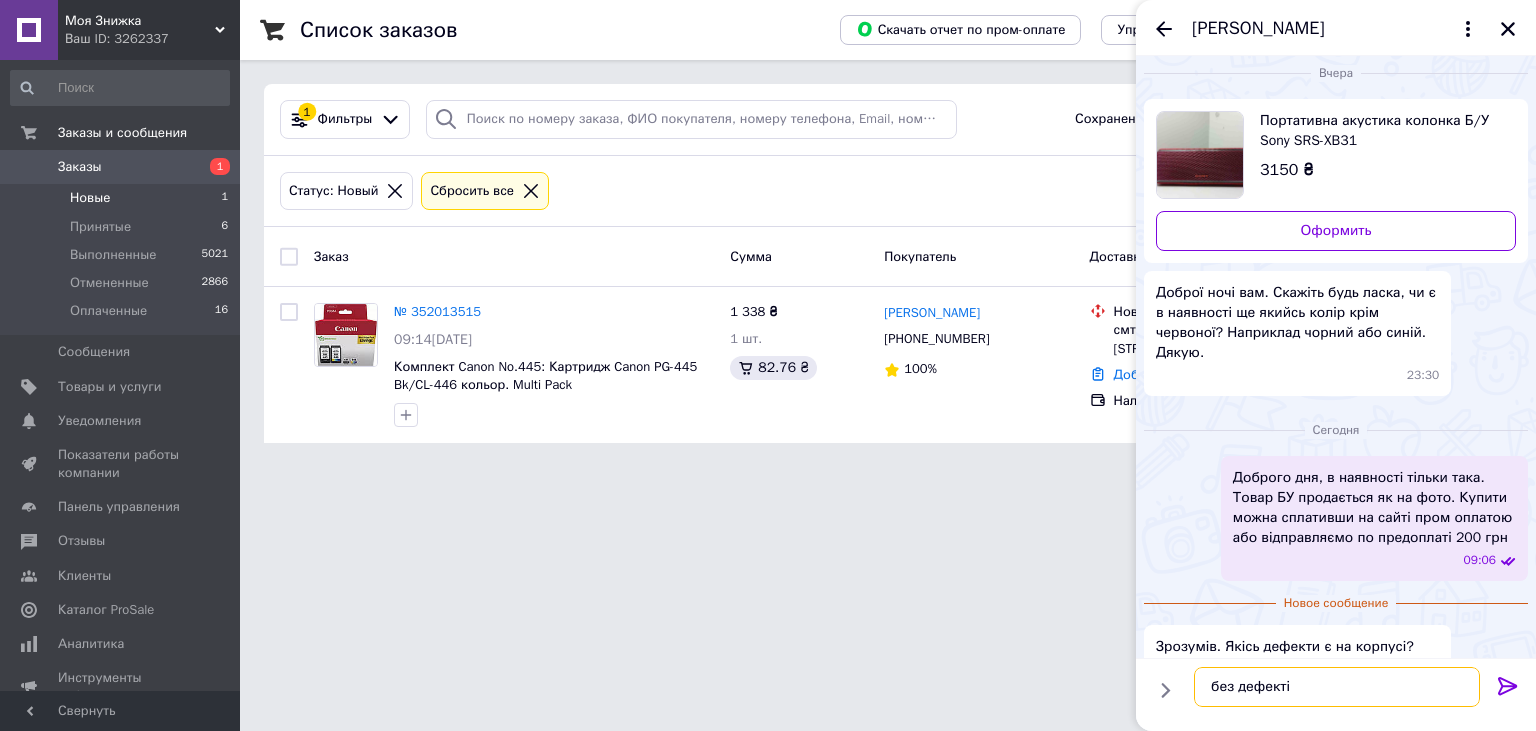 type on "без дефектів" 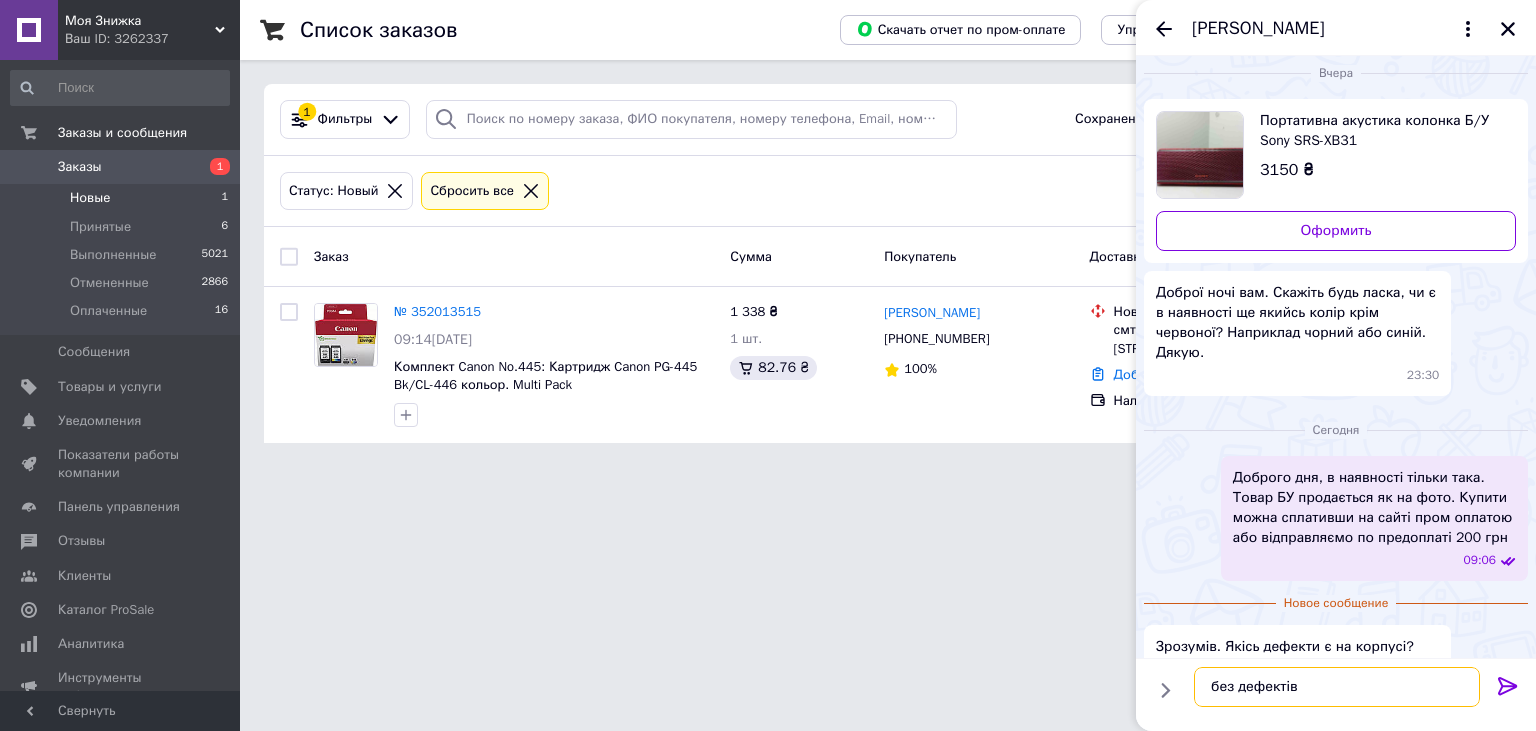type 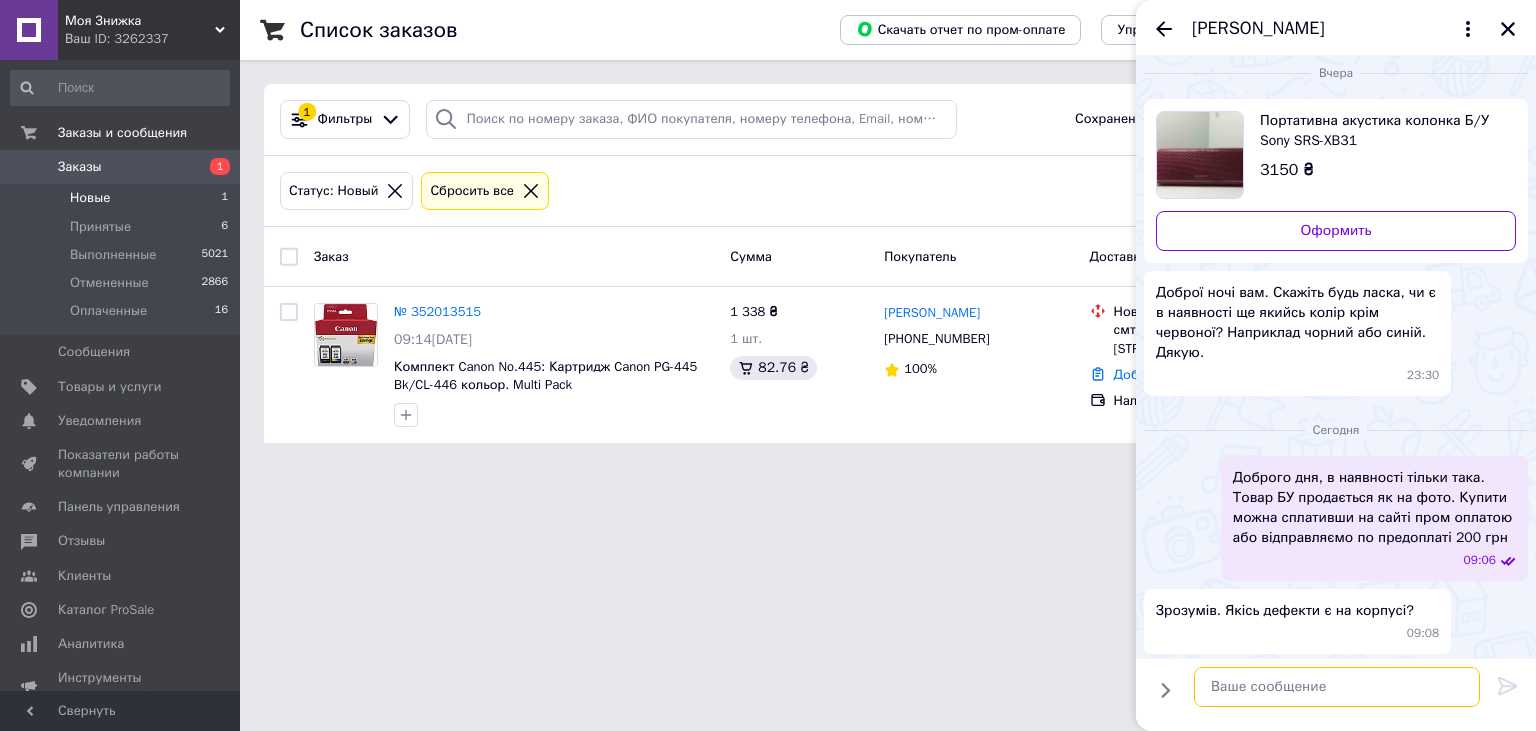 scroll, scrollTop: 26, scrollLeft: 0, axis: vertical 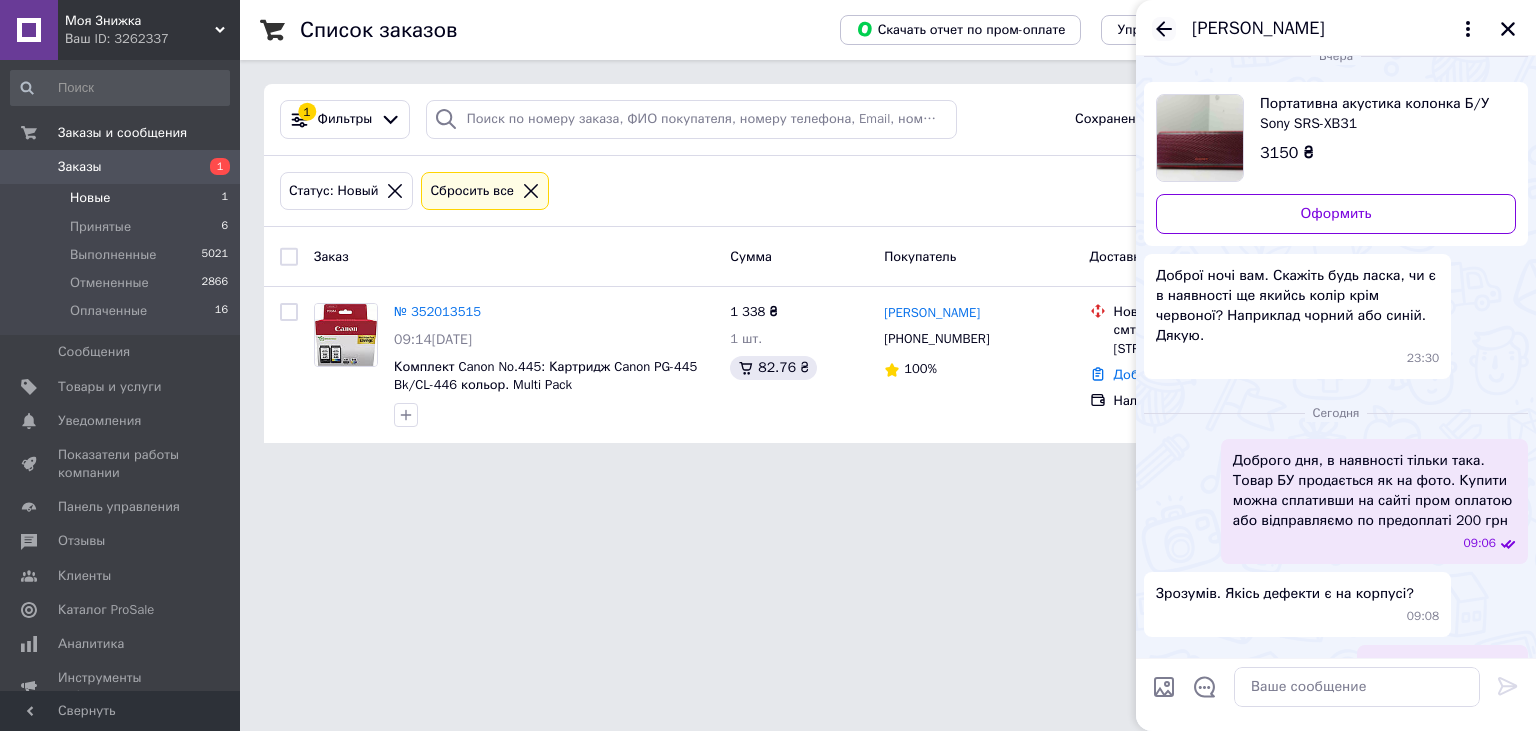 click 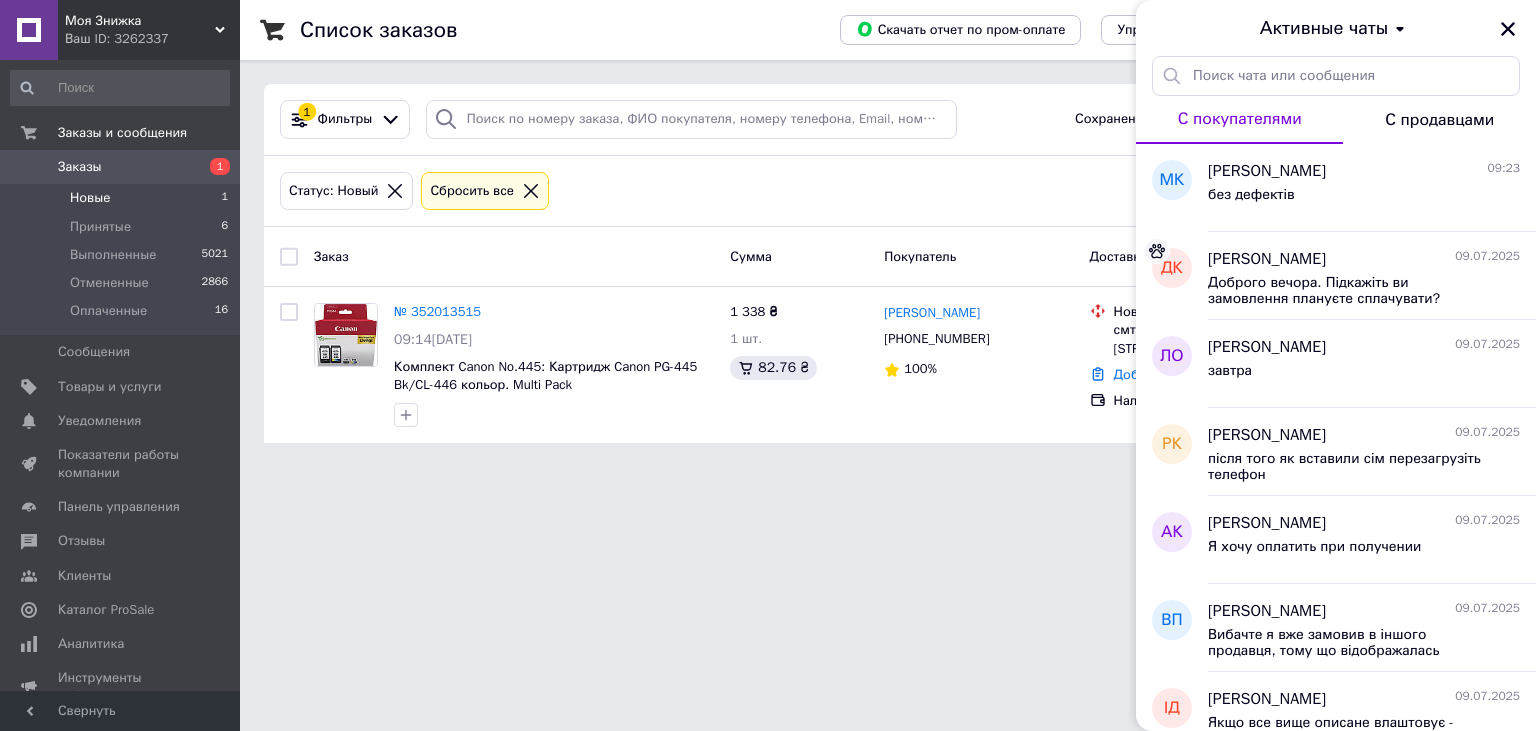 click on "Активные чаты" at bounding box center (1336, 28) 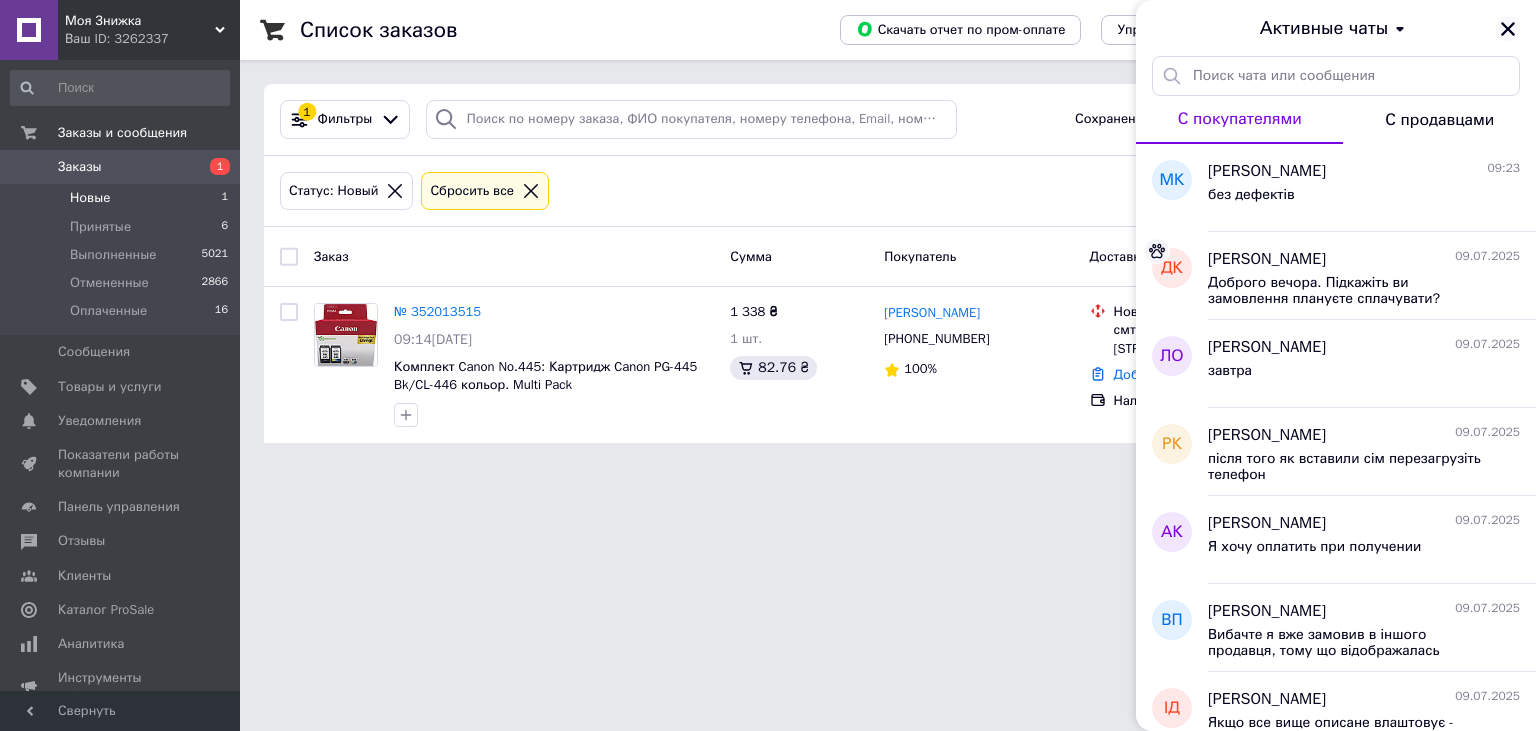 click 